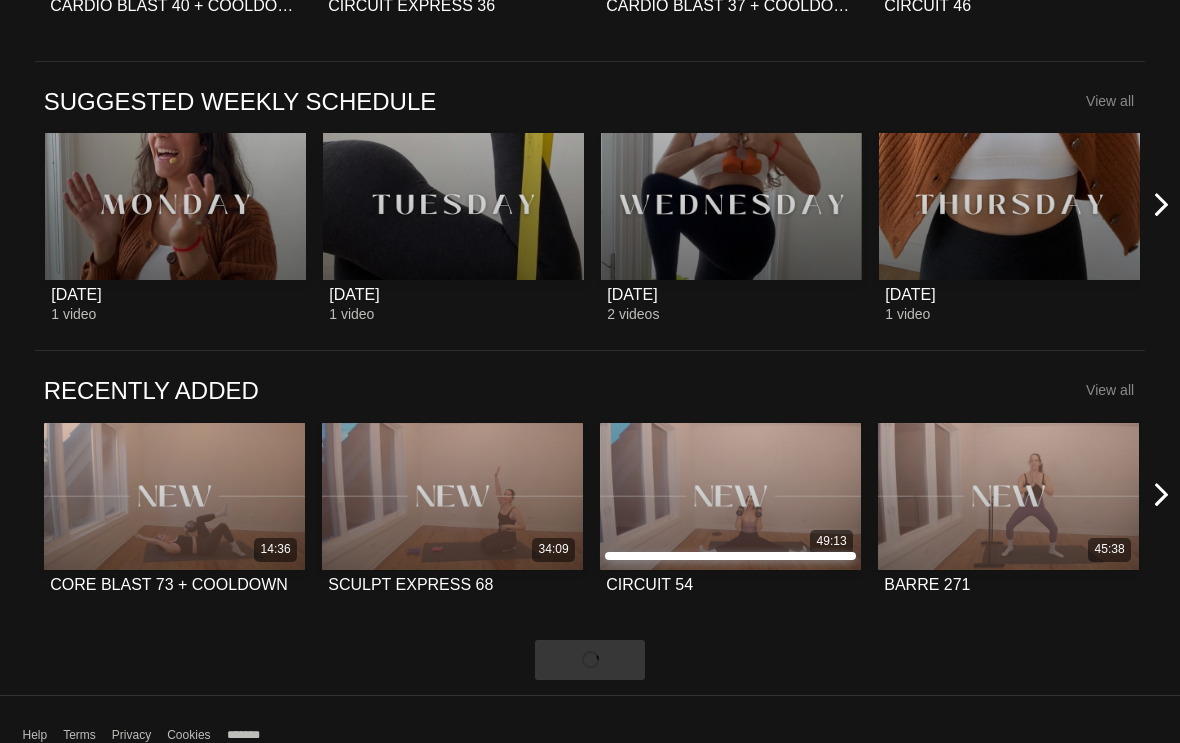scroll, scrollTop: 734, scrollLeft: 0, axis: vertical 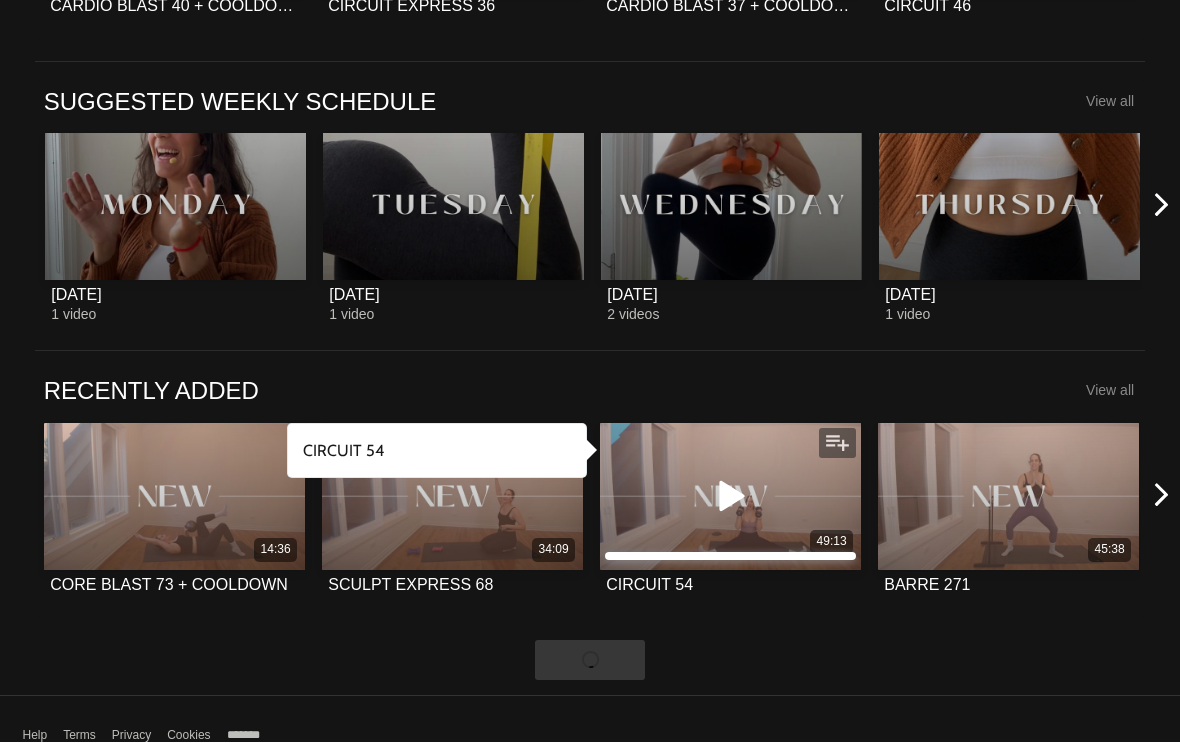 click at bounding box center [730, 497] 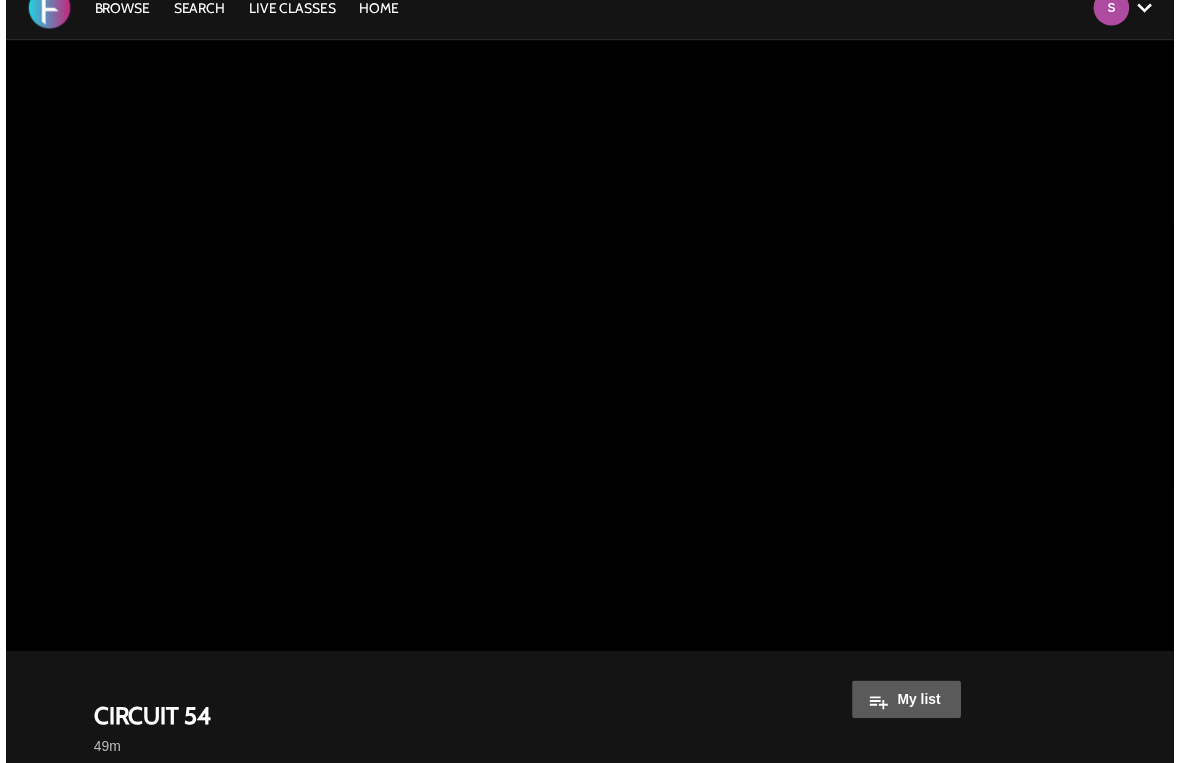 scroll, scrollTop: 0, scrollLeft: 0, axis: both 